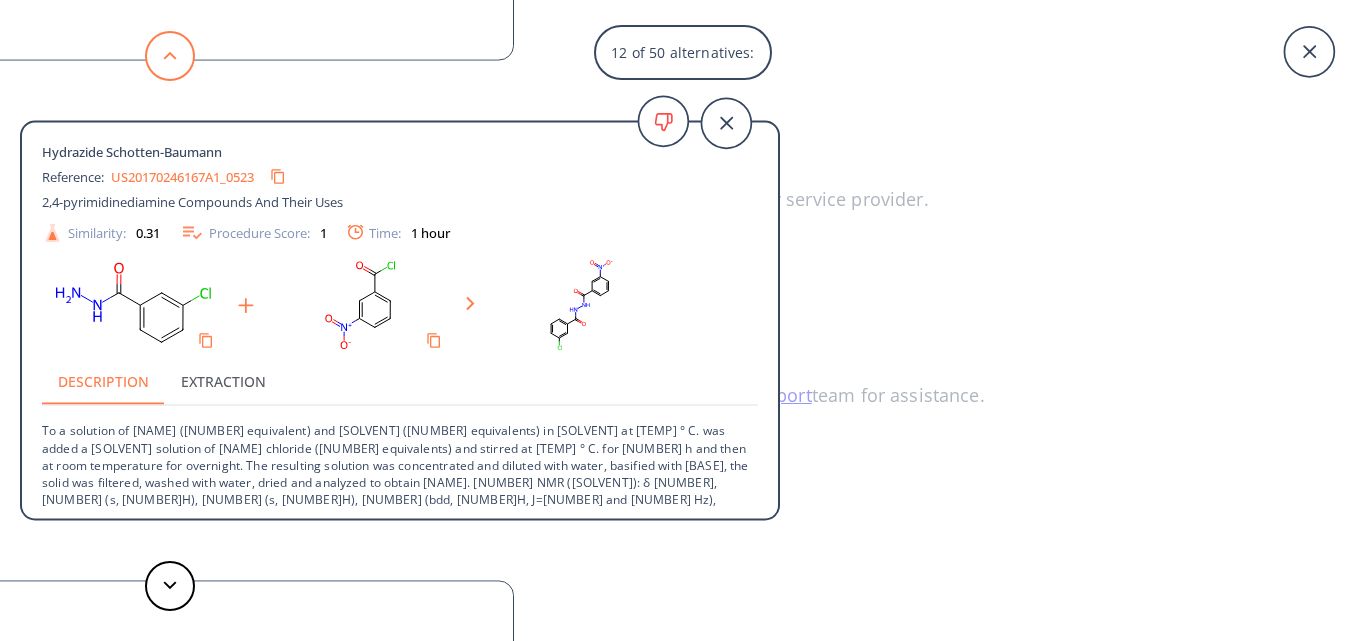 scroll, scrollTop: 0, scrollLeft: 0, axis: both 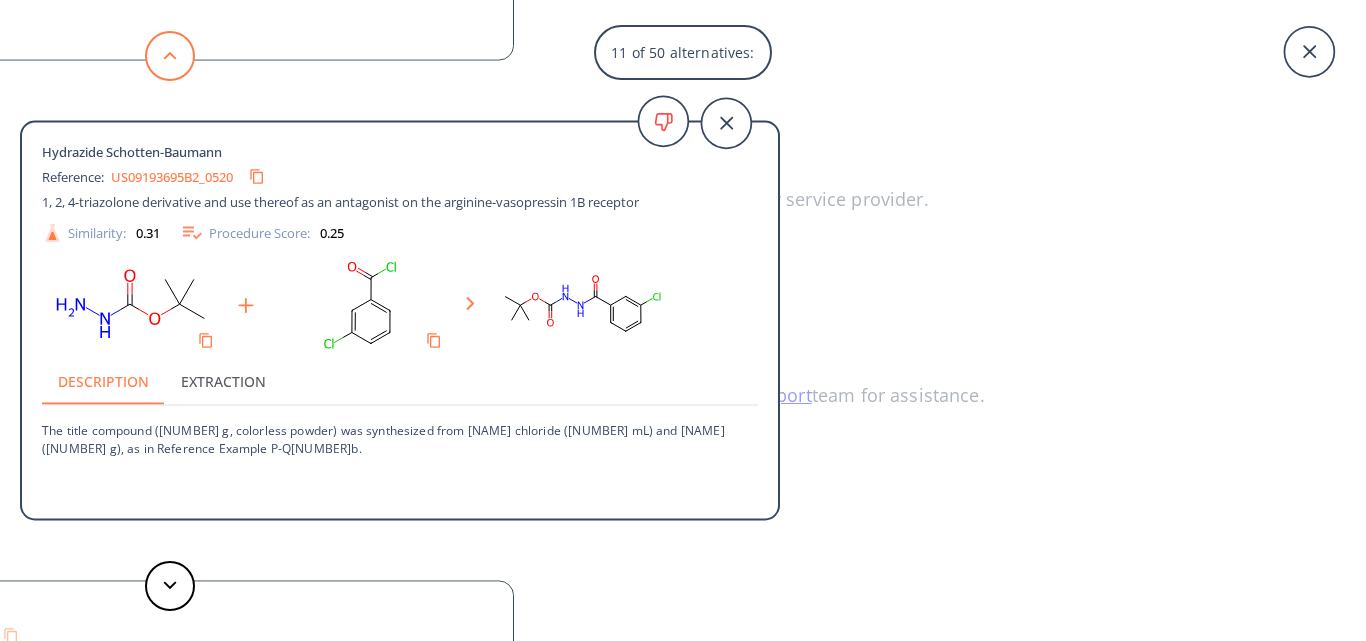 click 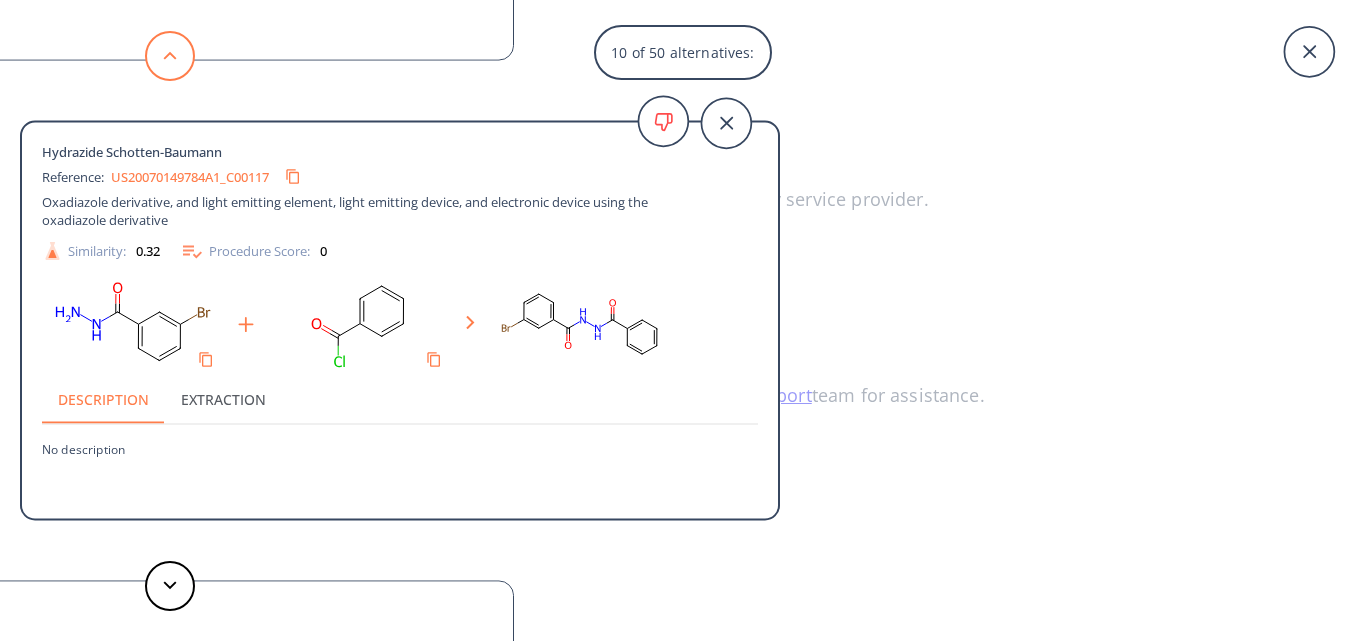 click 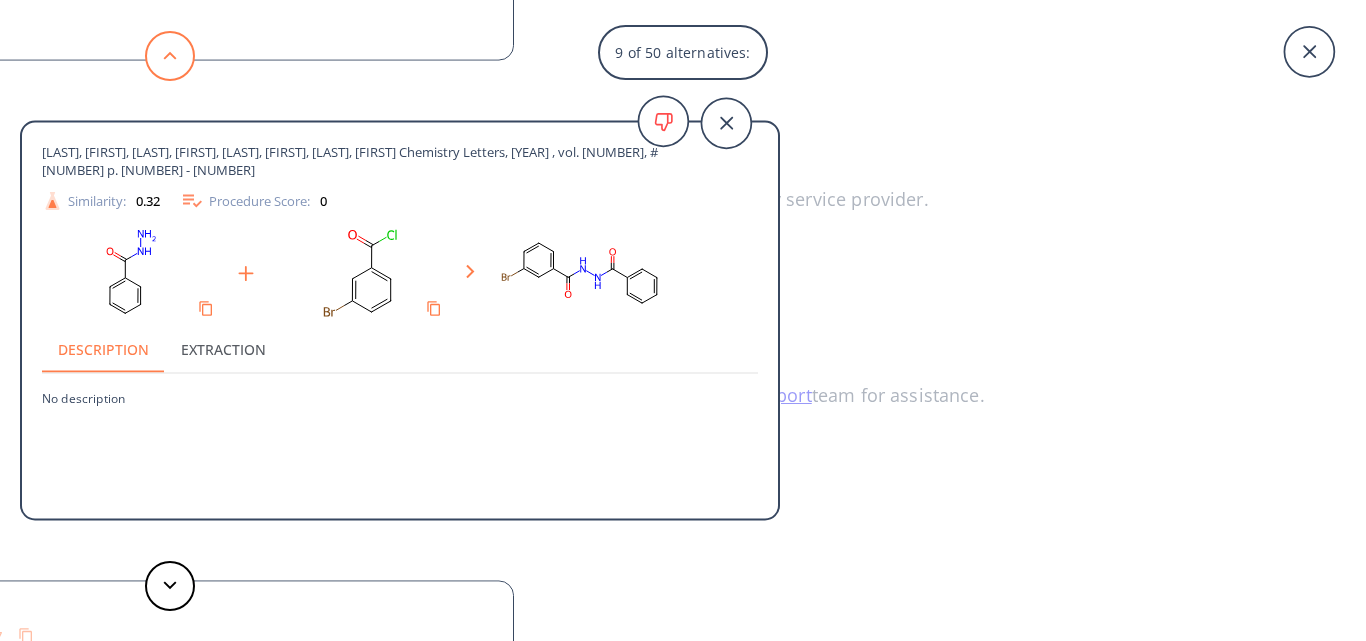 click 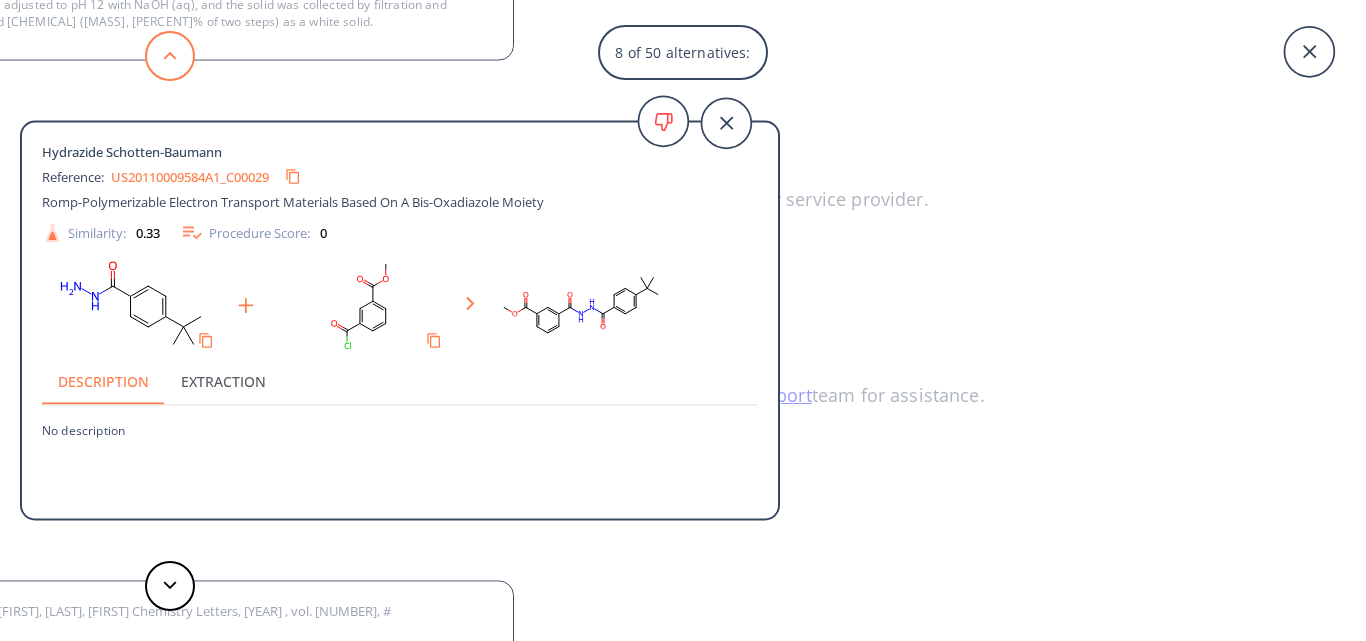 click 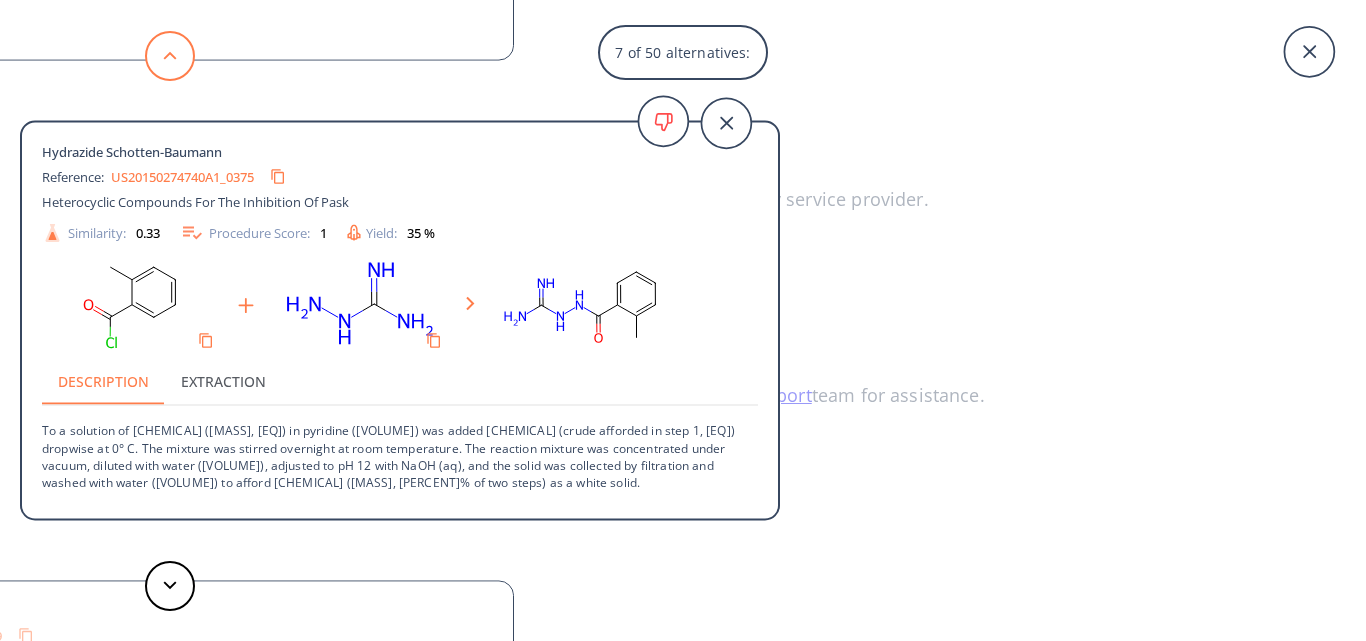 click 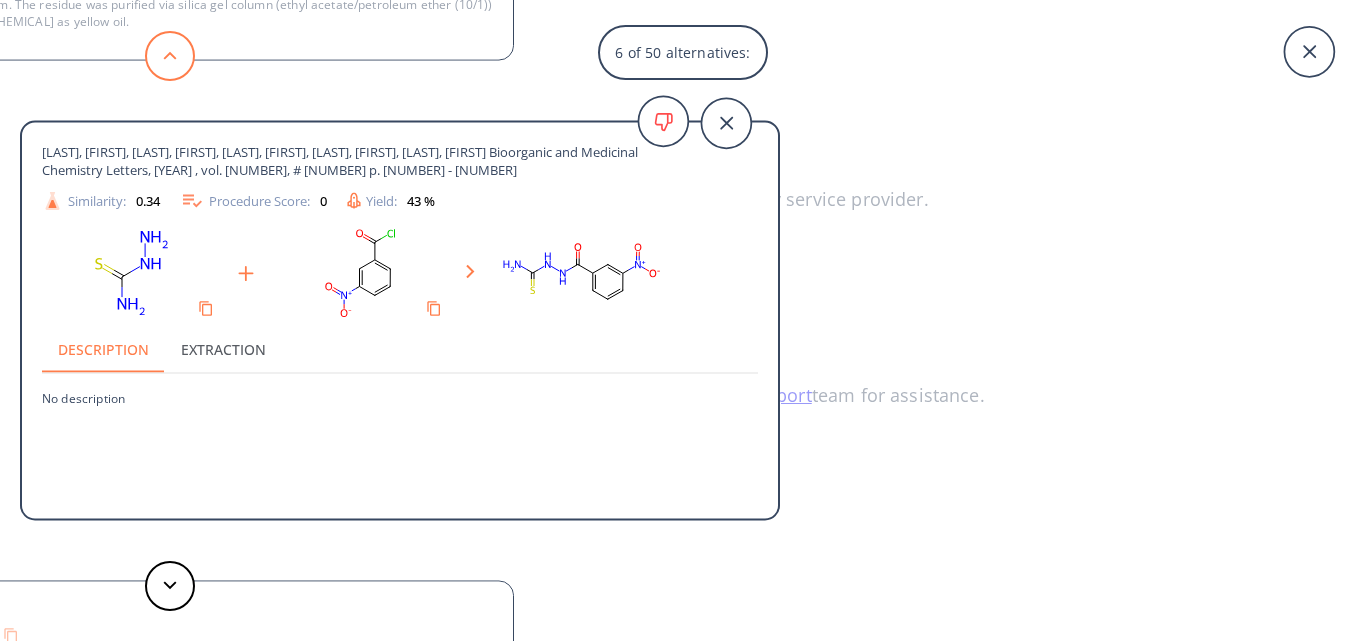 click 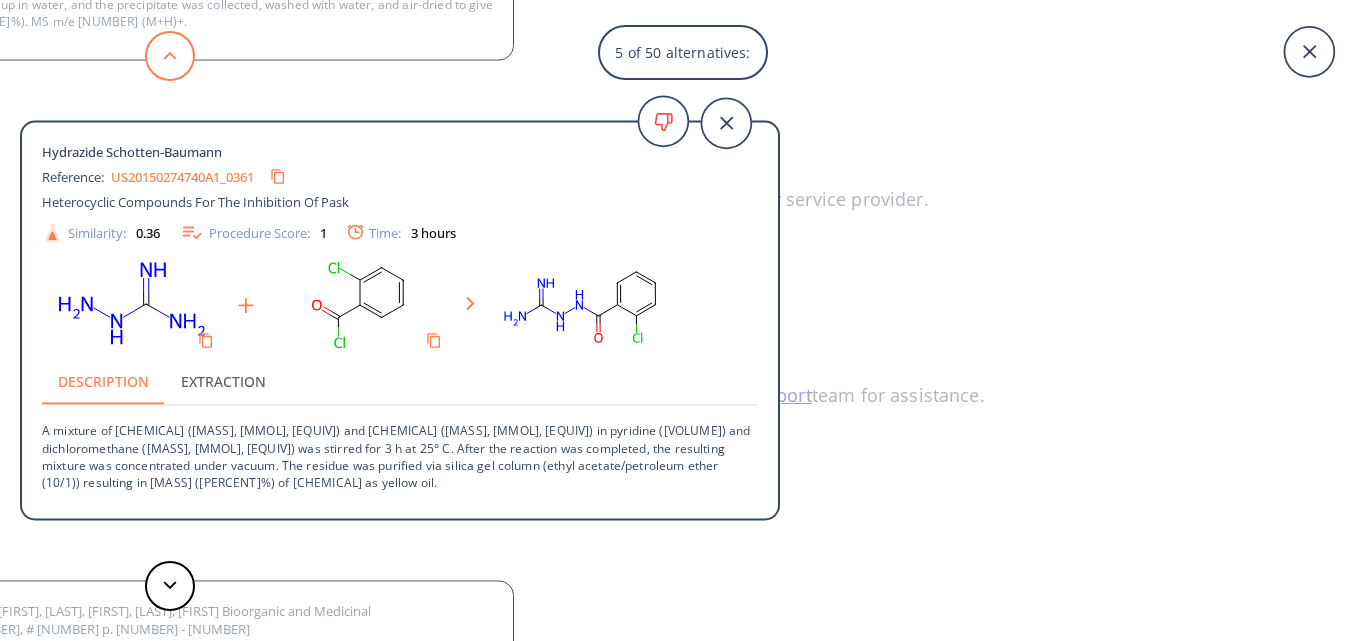 click 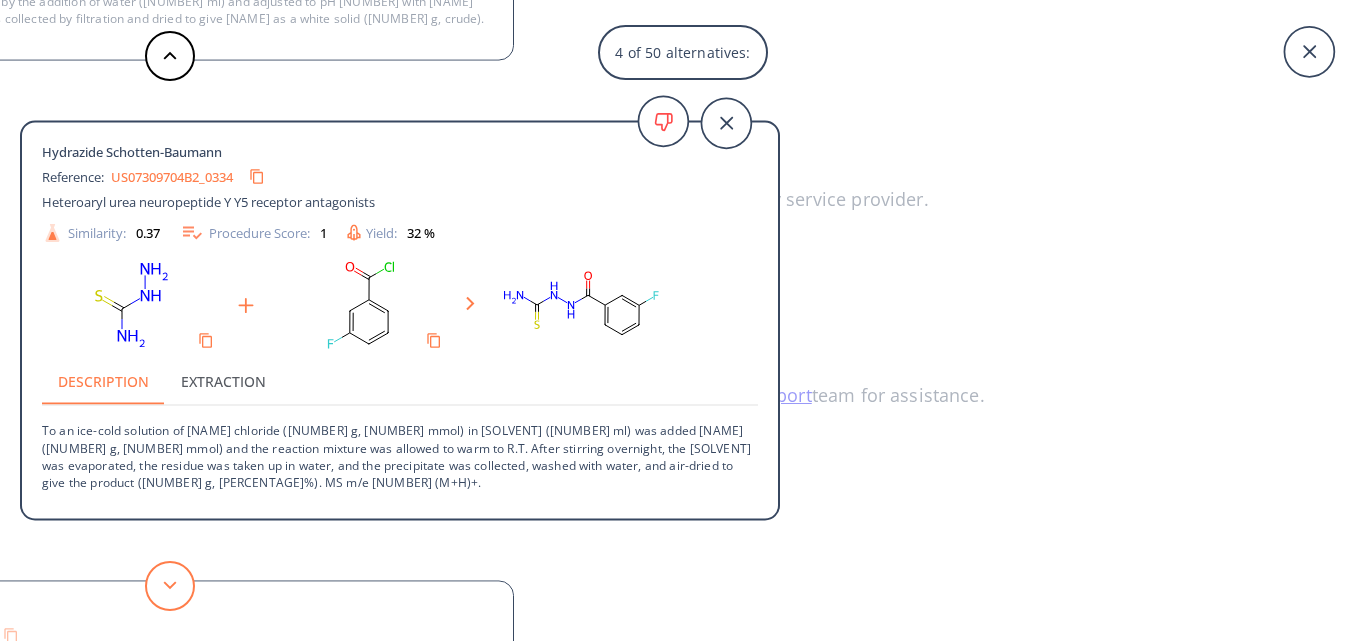 click 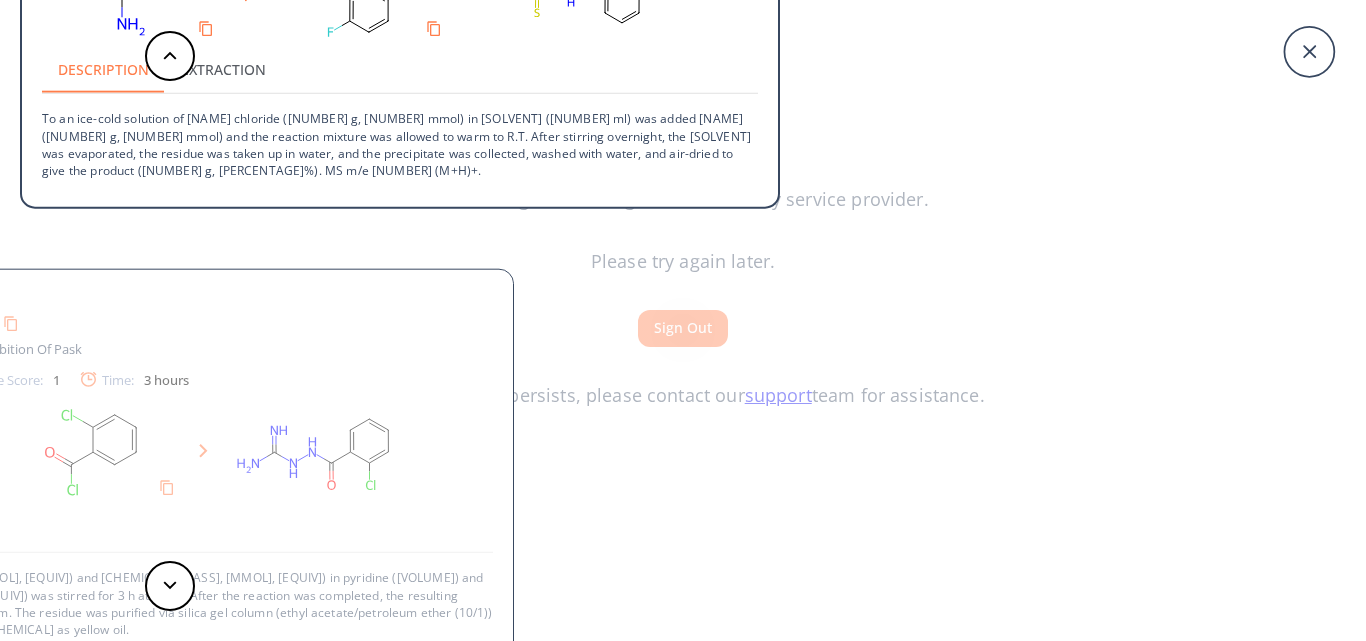 scroll, scrollTop: 0, scrollLeft: 0, axis: both 